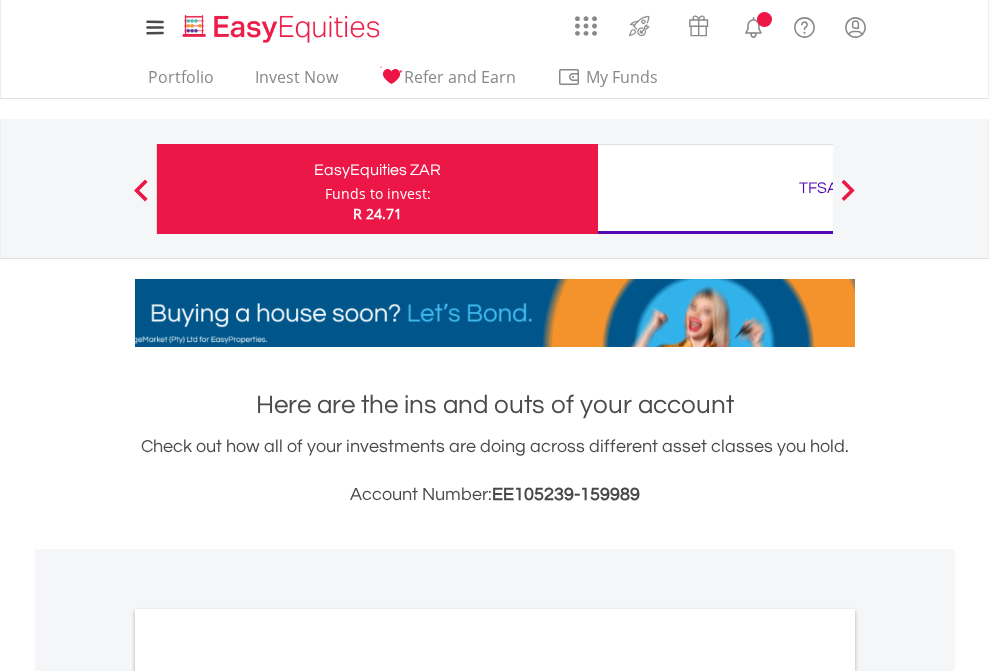 scroll, scrollTop: 0, scrollLeft: 0, axis: both 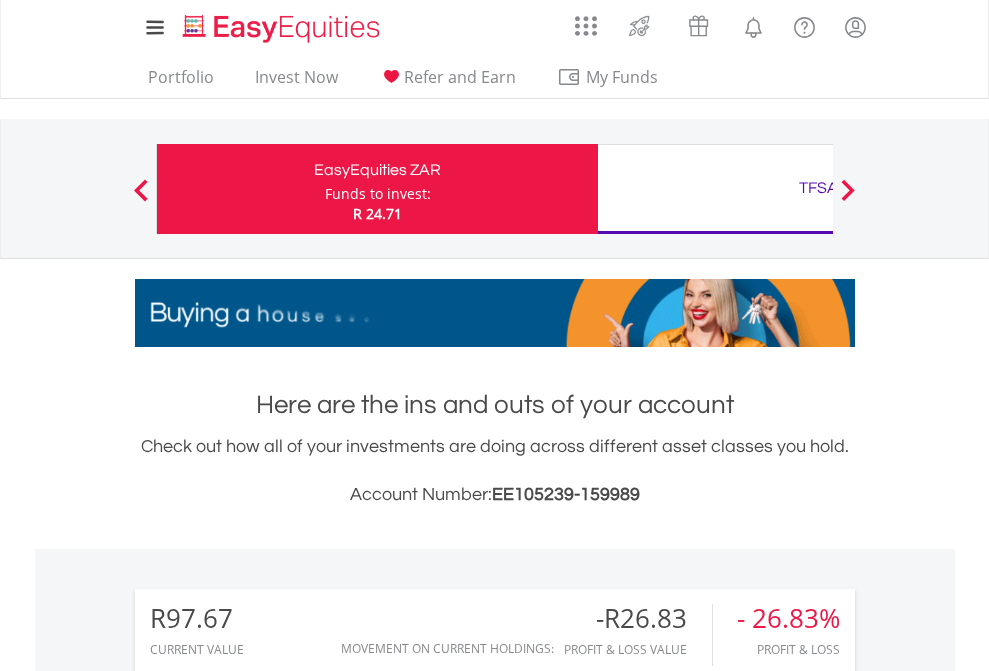 click on "Funds to invest:" at bounding box center [378, 194] 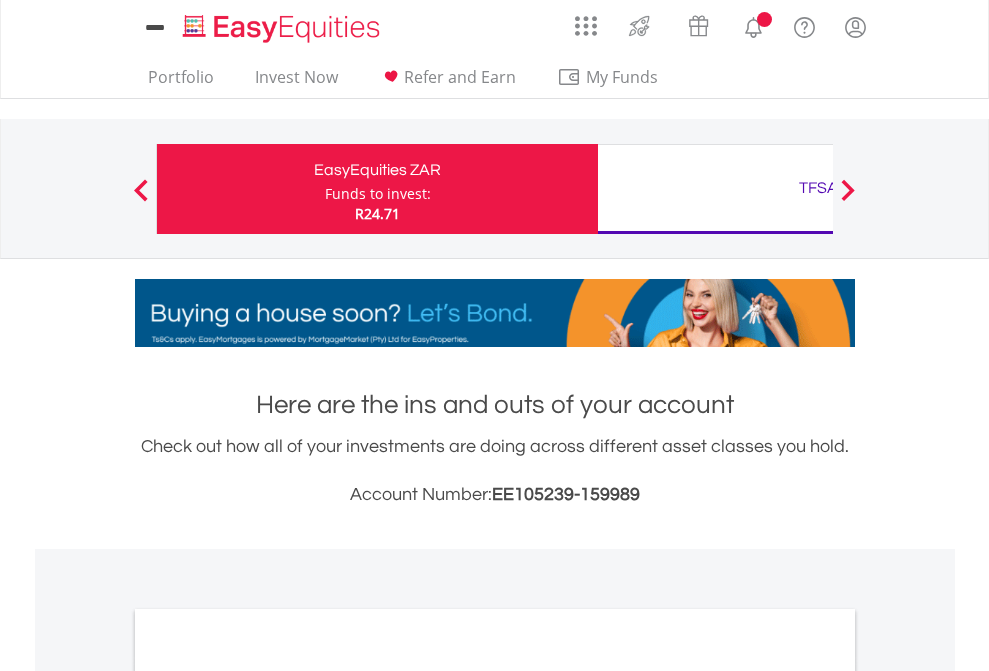 scroll, scrollTop: 0, scrollLeft: 0, axis: both 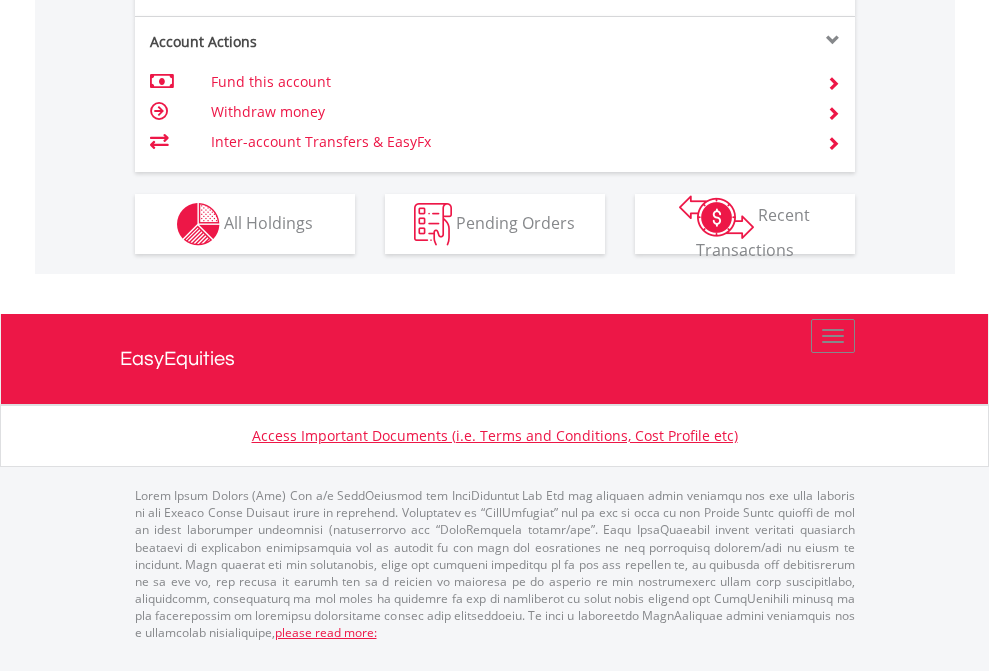 click on "Investment types" at bounding box center [706, -337] 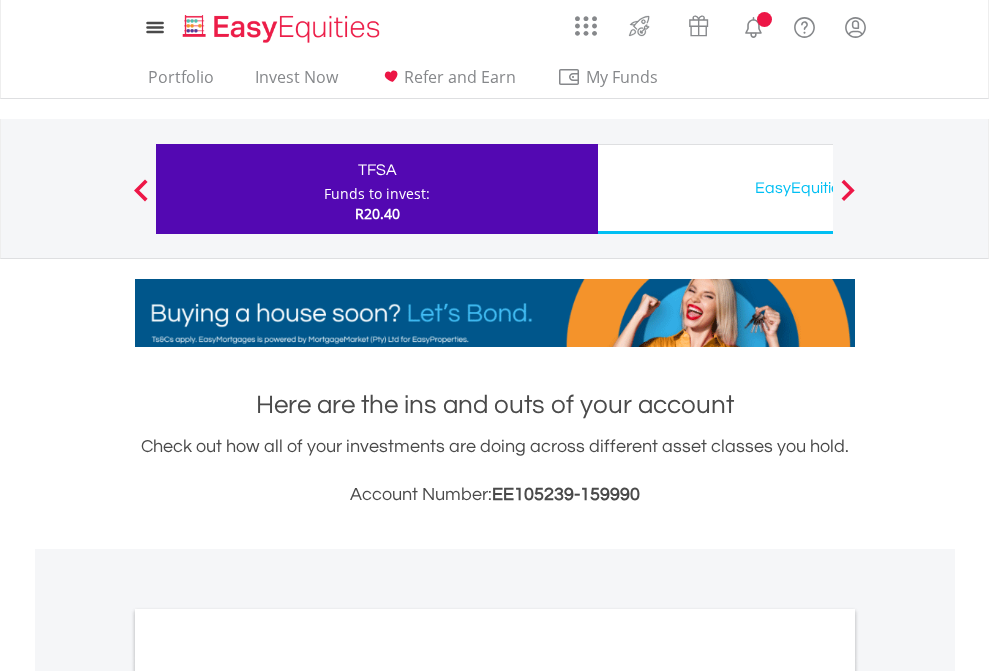 scroll, scrollTop: 0, scrollLeft: 0, axis: both 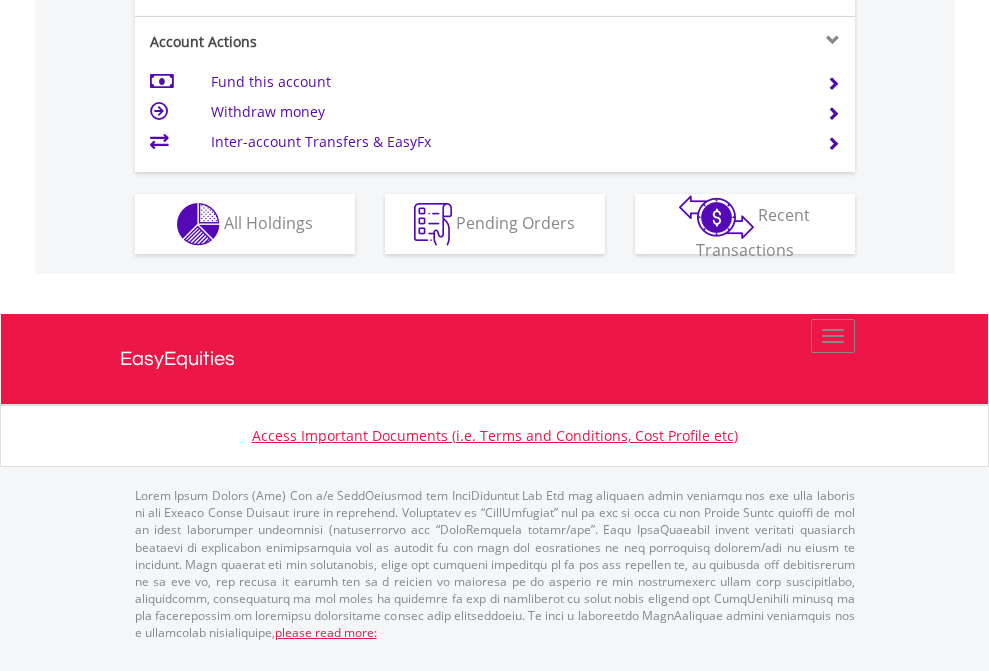 click on "Investment types" at bounding box center [706, -337] 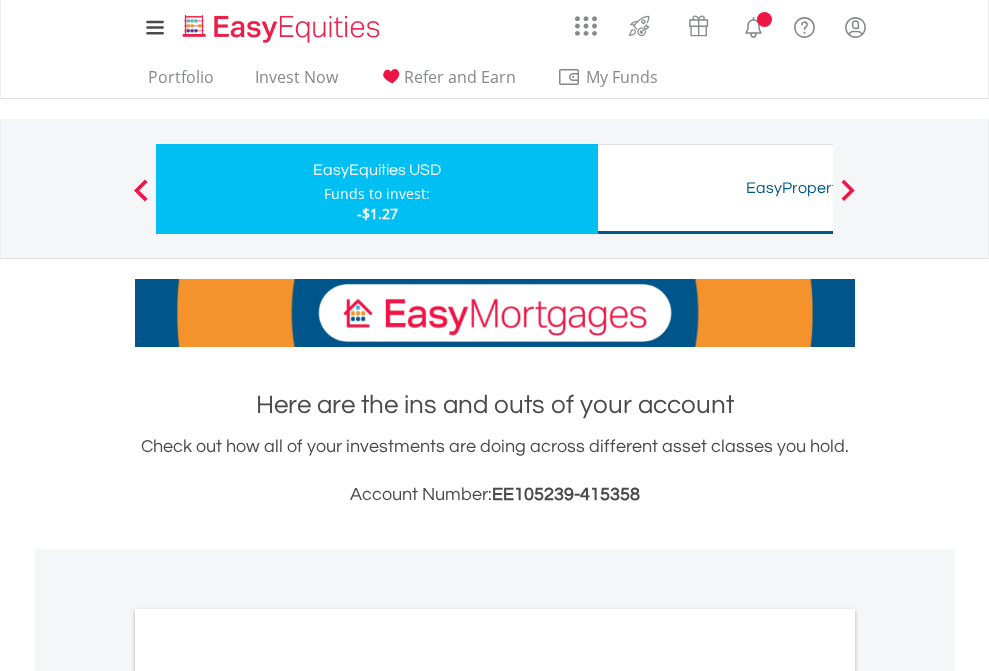 scroll, scrollTop: 0, scrollLeft: 0, axis: both 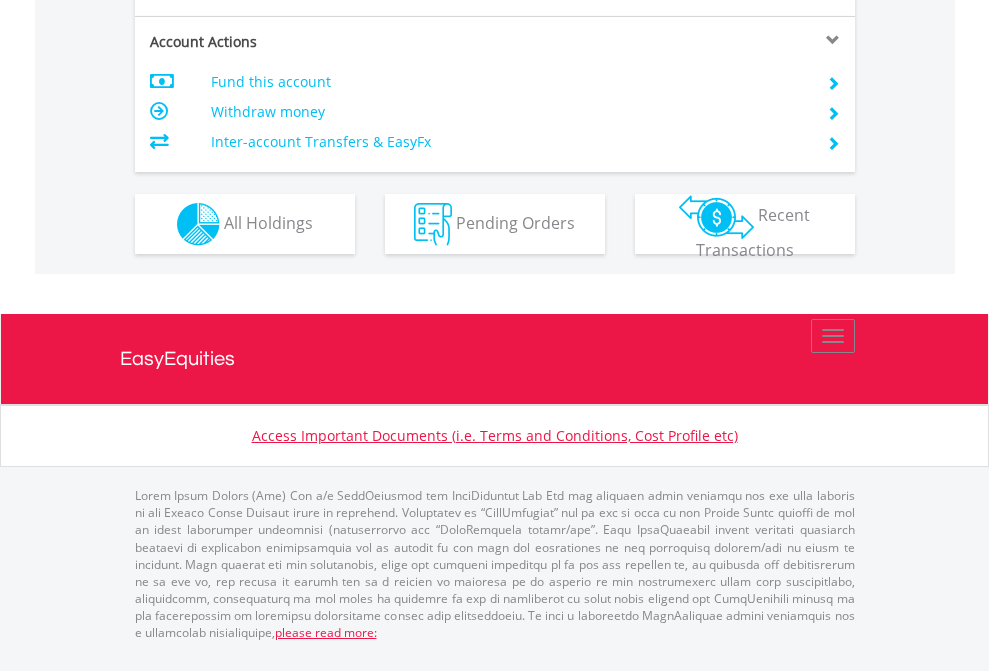 click on "Investment types" at bounding box center [706, -337] 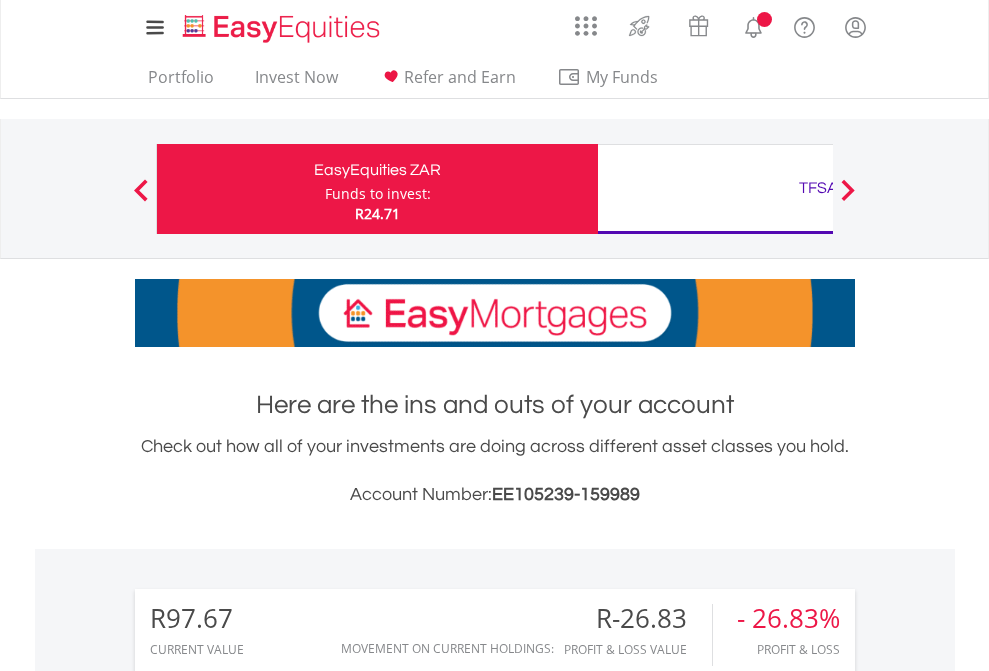 scroll, scrollTop: 1573, scrollLeft: 0, axis: vertical 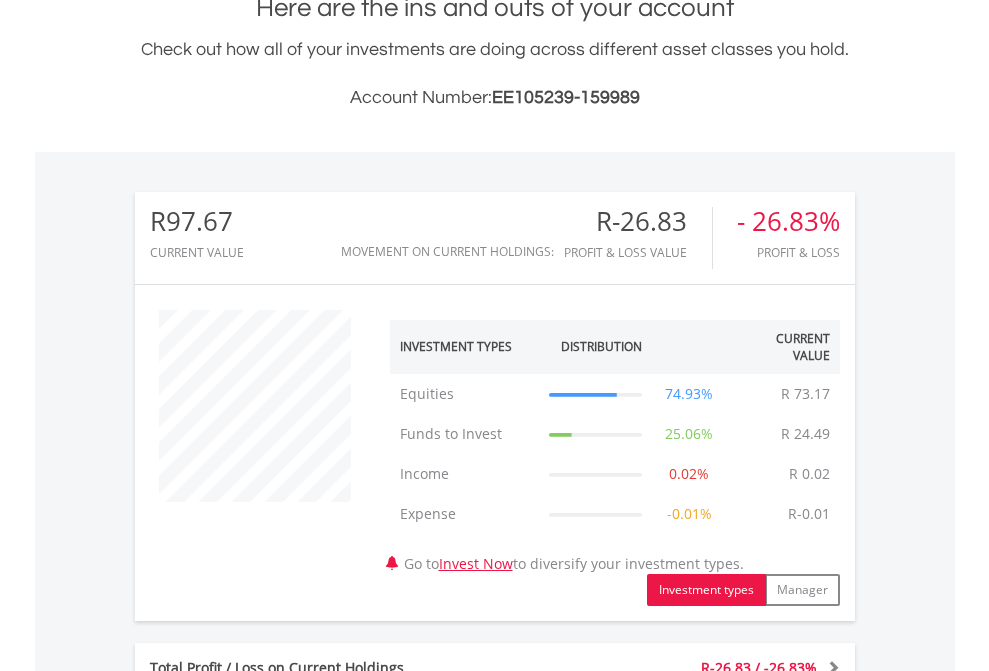 click on "All Holdings" at bounding box center [268, 1149] 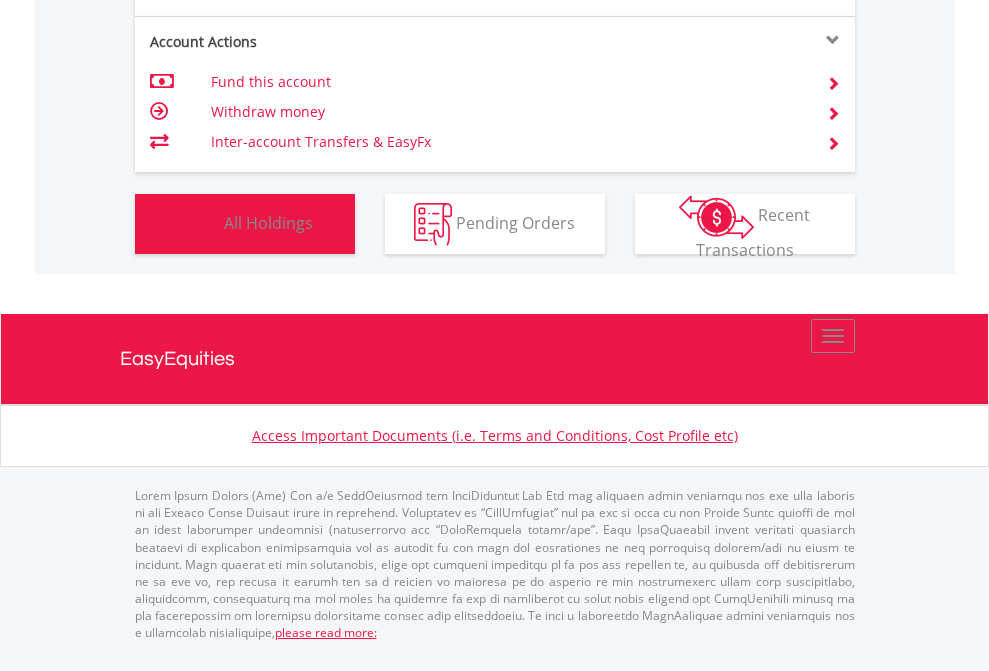 scroll, scrollTop: 999808, scrollLeft: 999687, axis: both 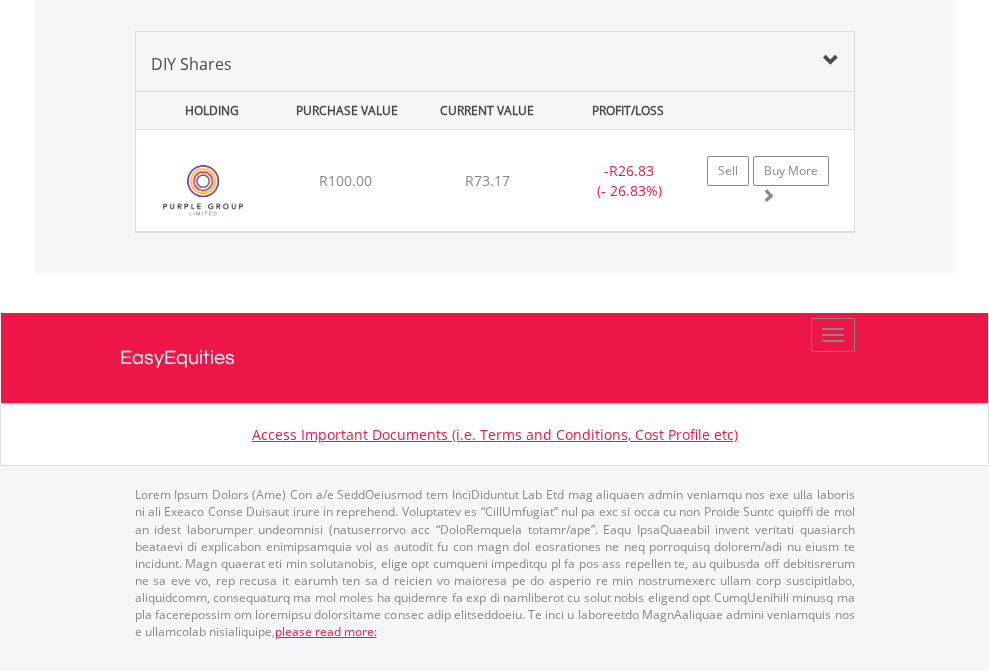 click on "TFSA" at bounding box center (818, -1419) 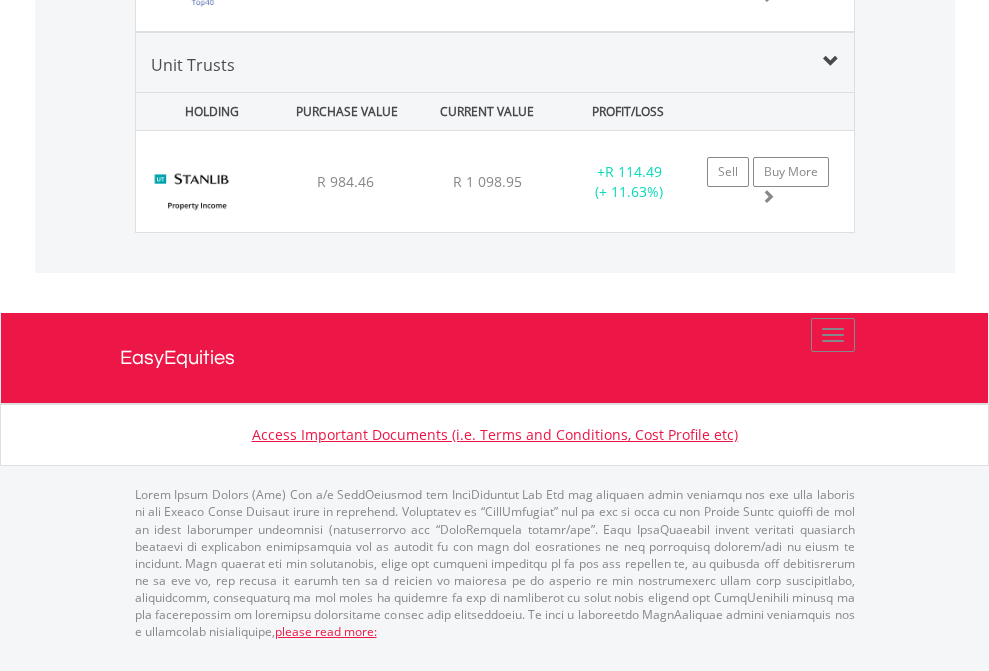 click on "EasyEquities USD" at bounding box center [818, -1272] 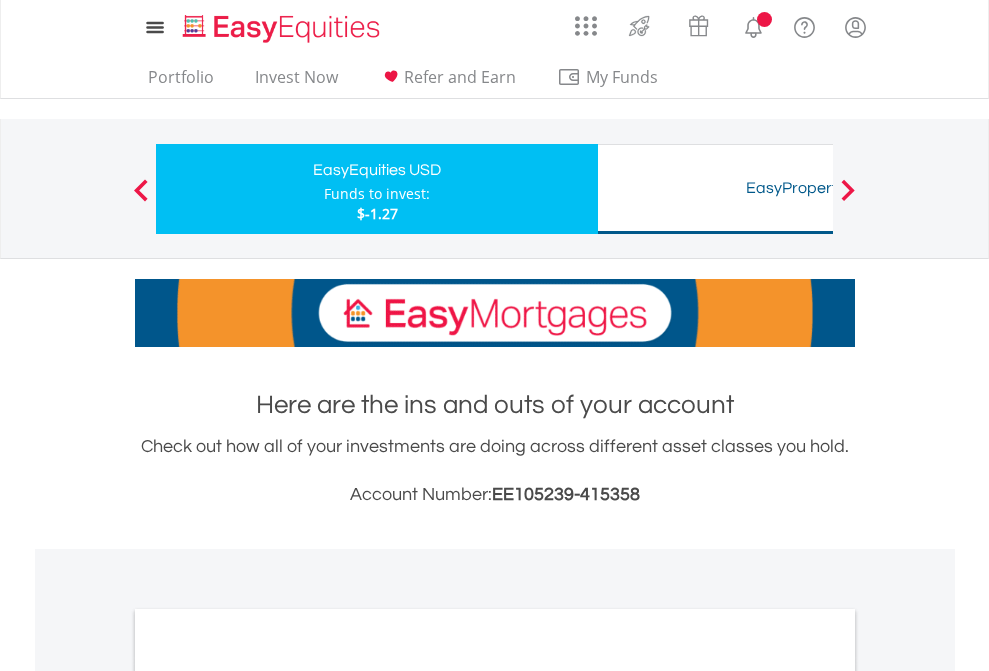 scroll, scrollTop: 1202, scrollLeft: 0, axis: vertical 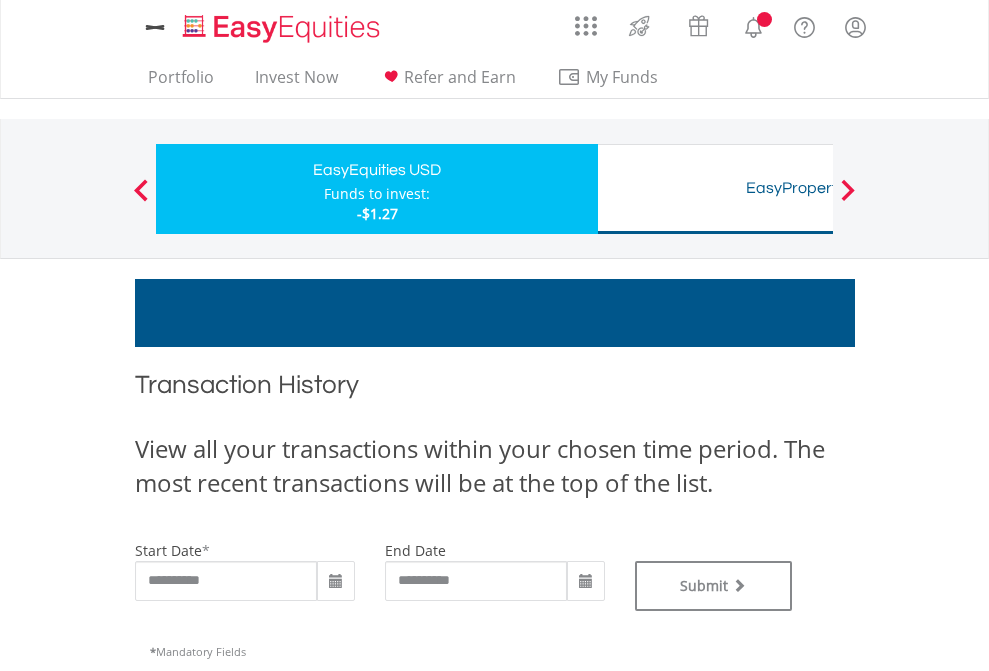 type on "**********" 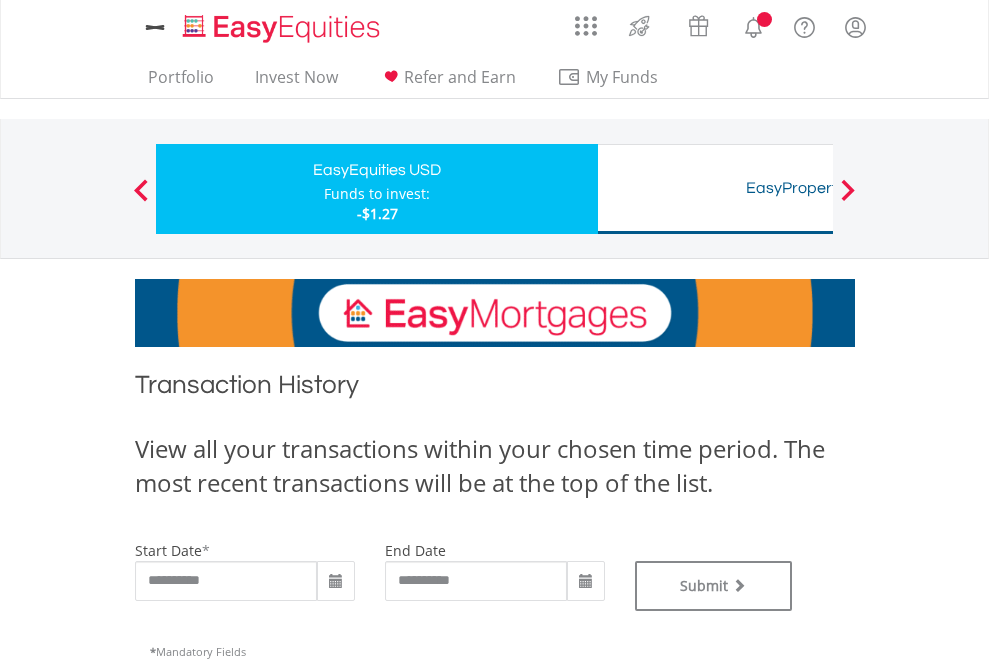 type on "**********" 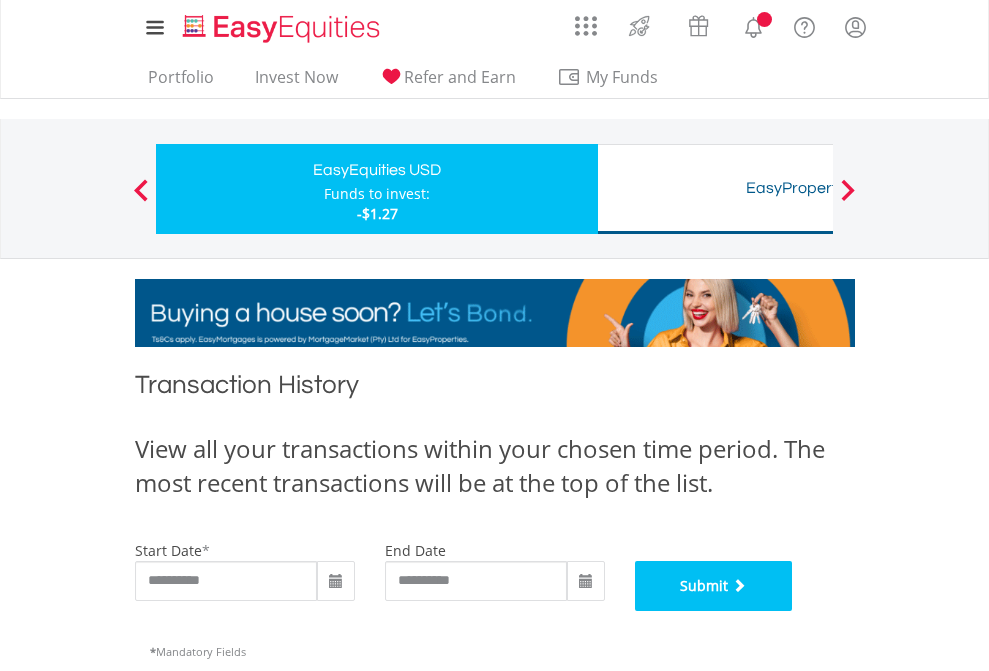click on "Submit" at bounding box center [714, 586] 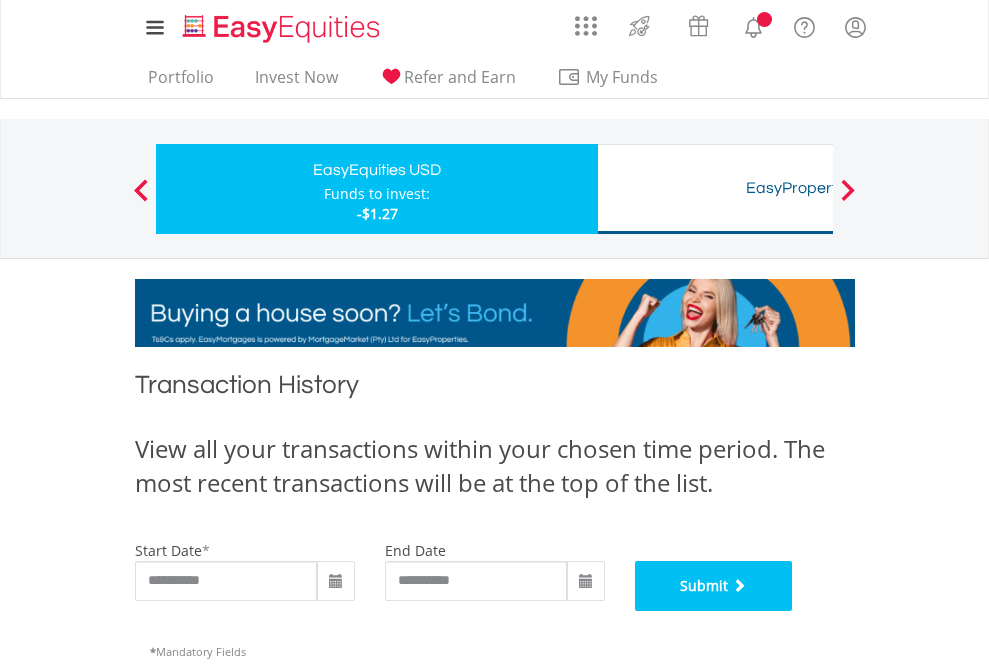 scroll, scrollTop: 811, scrollLeft: 0, axis: vertical 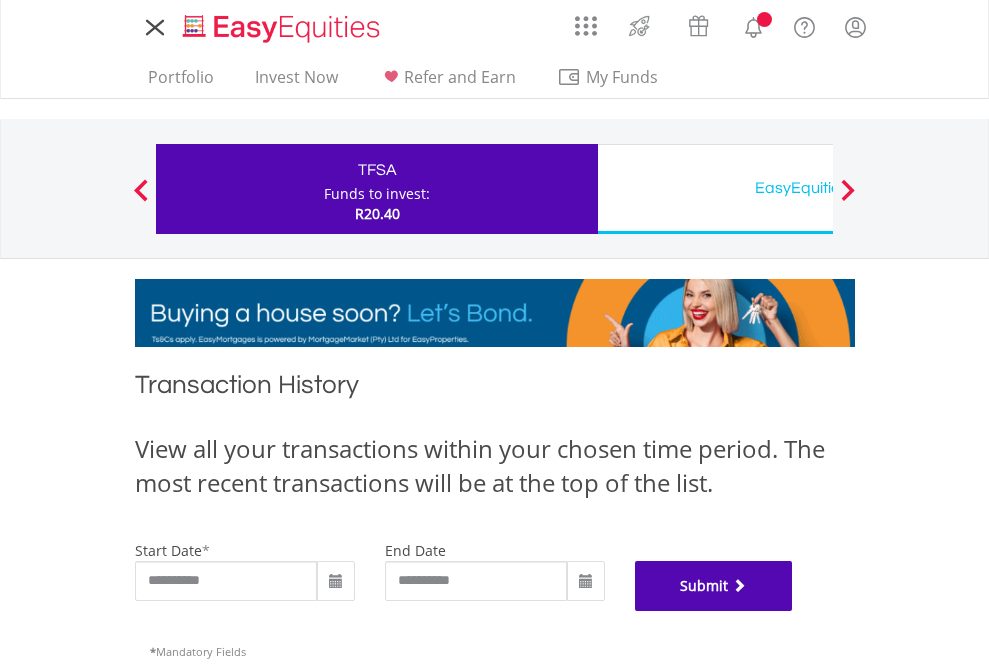 click on "Submit" at bounding box center (714, 586) 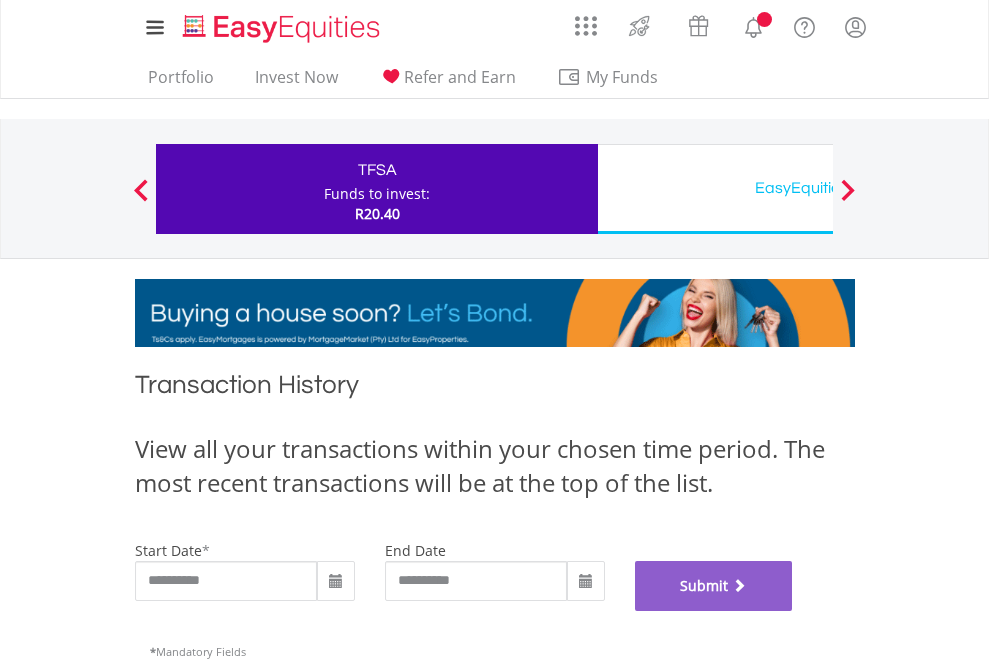 scroll, scrollTop: 811, scrollLeft: 0, axis: vertical 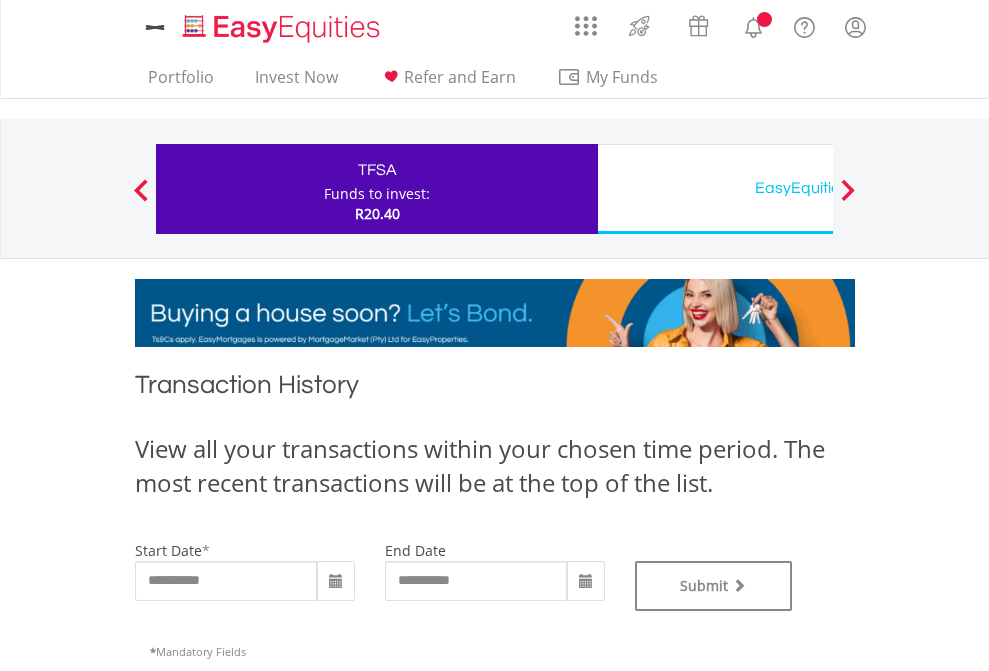 click on "EasyEquities USD" at bounding box center [818, 188] 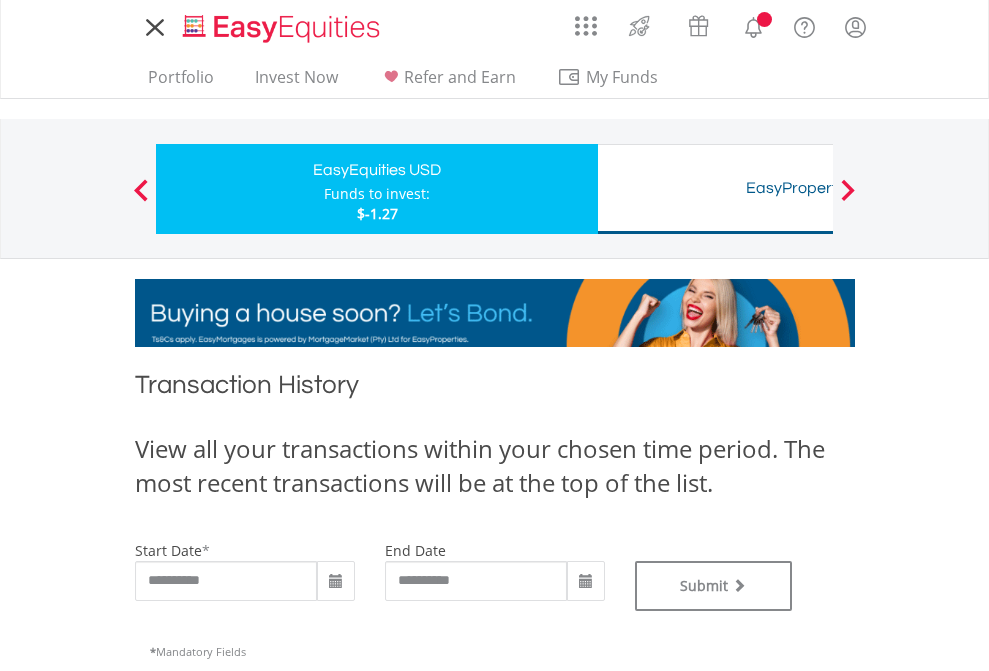 scroll, scrollTop: 0, scrollLeft: 0, axis: both 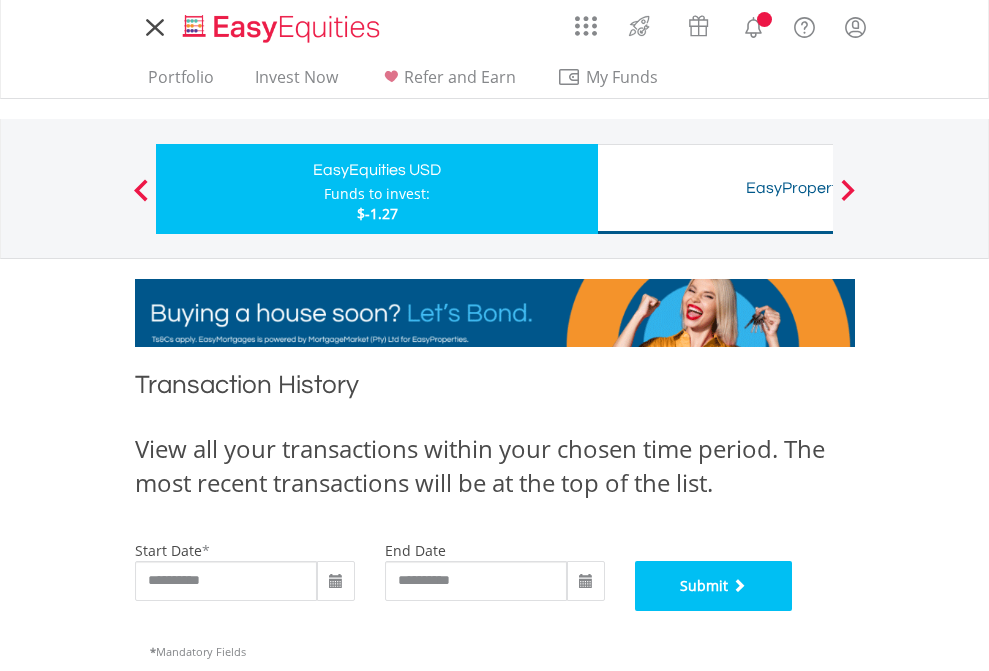 click on "Submit" at bounding box center (714, 586) 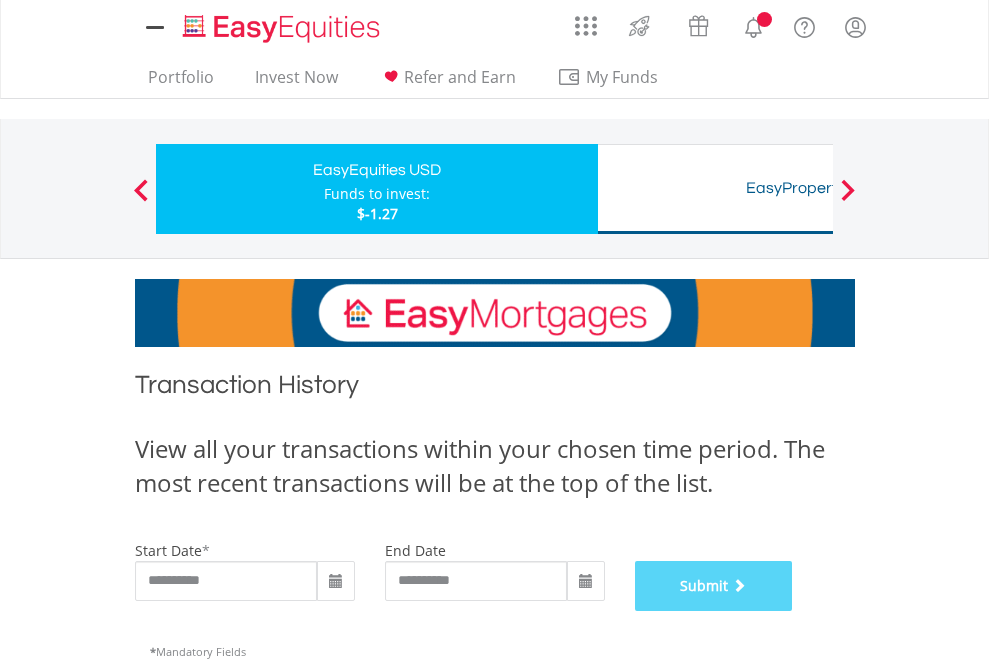 scroll, scrollTop: 811, scrollLeft: 0, axis: vertical 